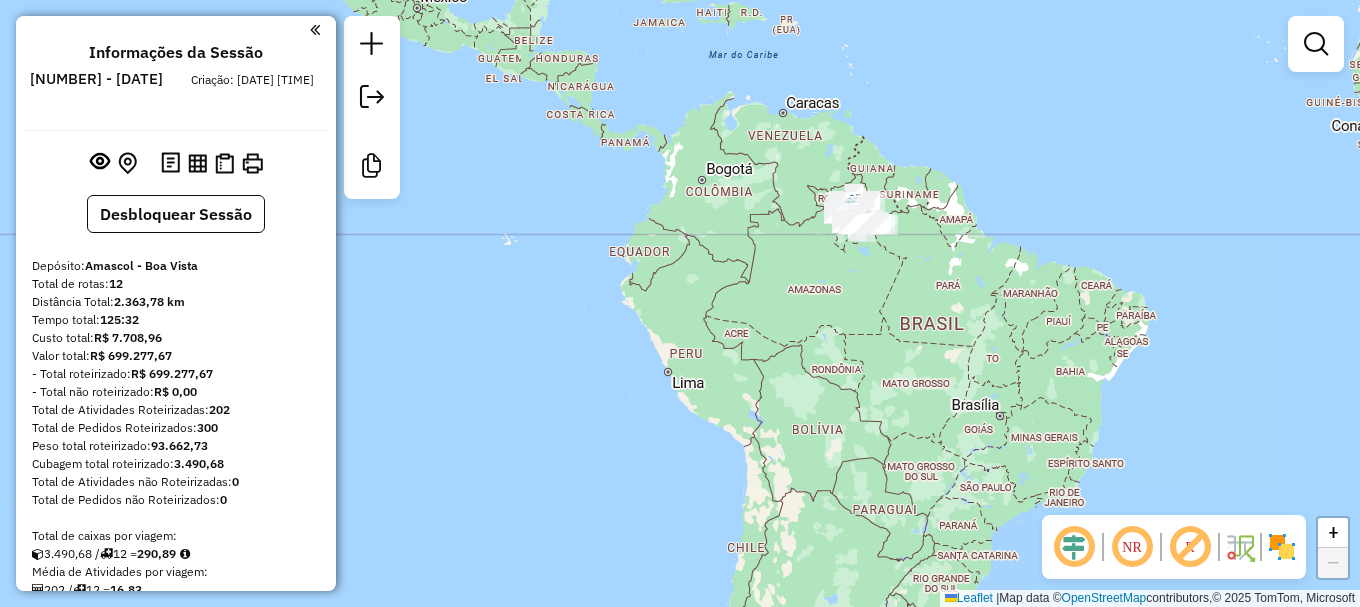 scroll, scrollTop: 0, scrollLeft: 0, axis: both 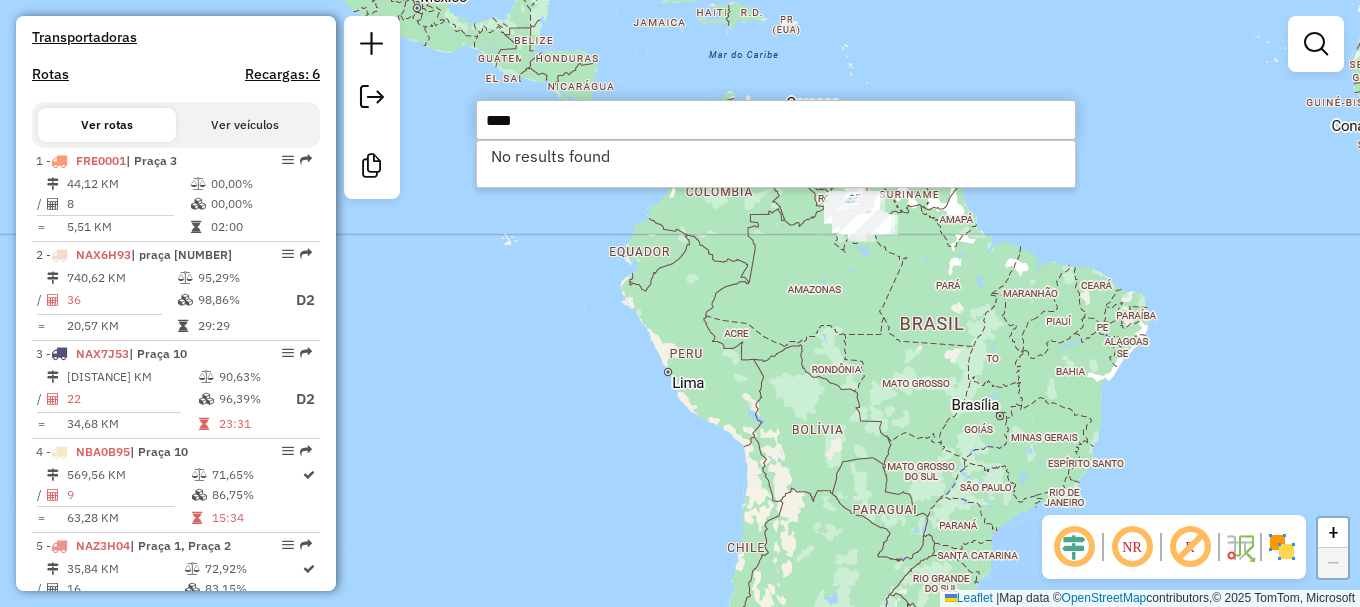 type on "****" 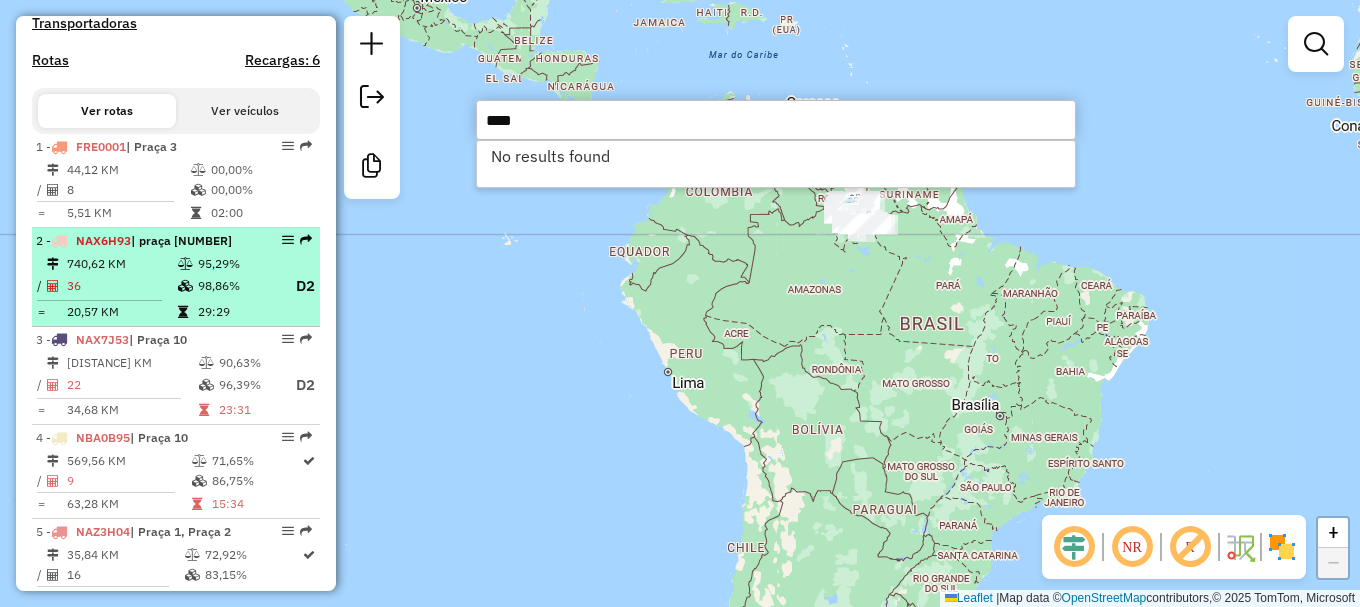 scroll, scrollTop: 699, scrollLeft: 0, axis: vertical 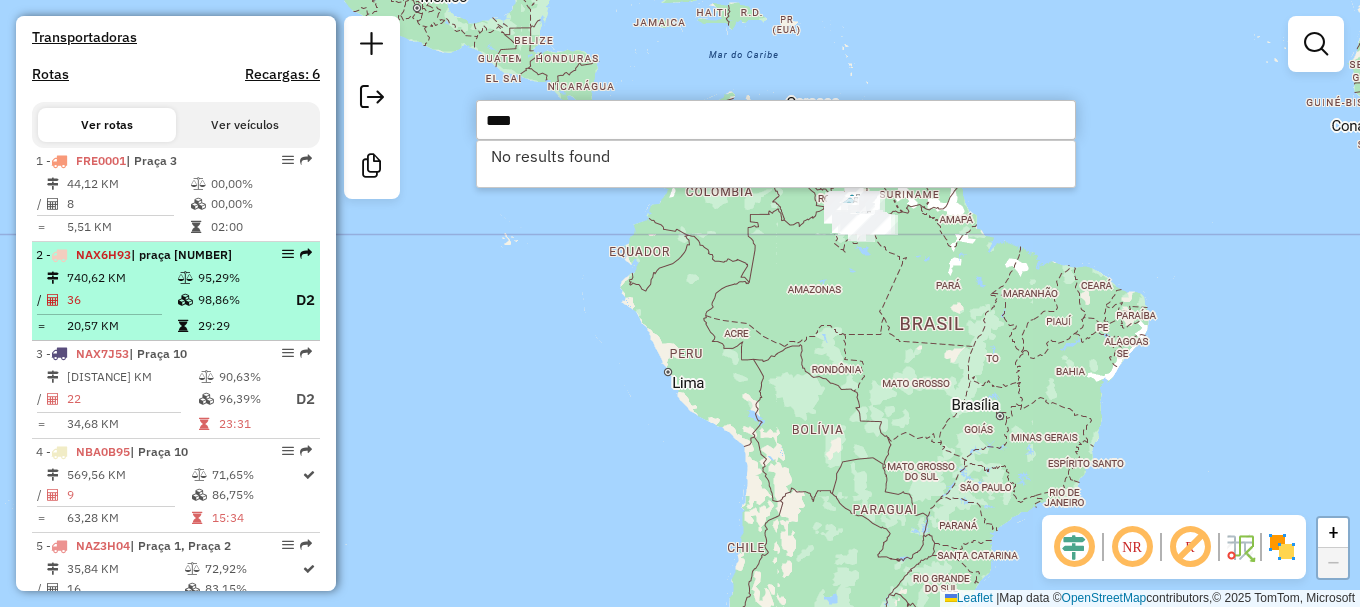 click on "36" at bounding box center (121, 300) 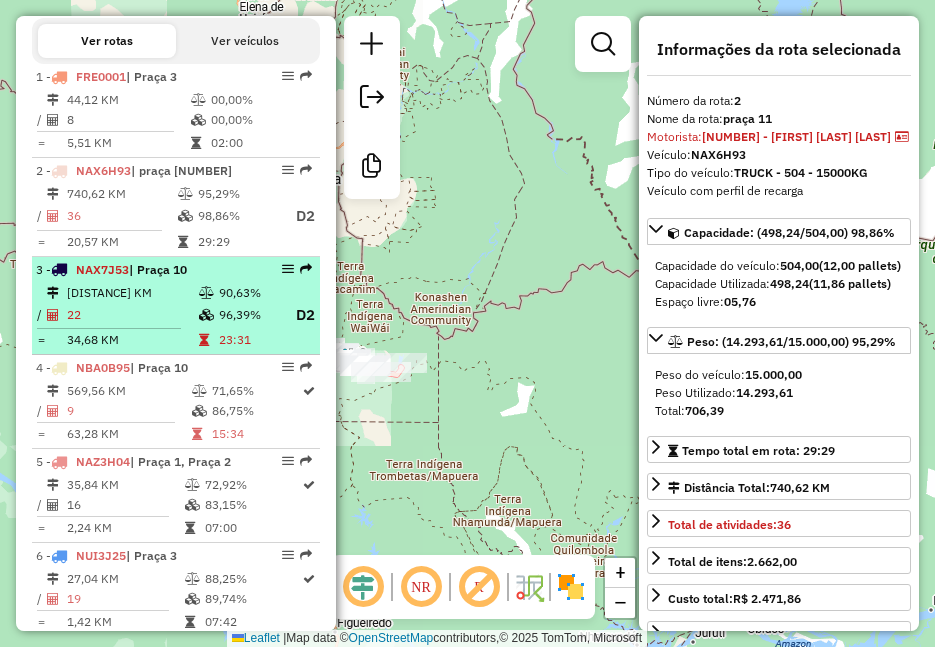 scroll, scrollTop: 841, scrollLeft: 0, axis: vertical 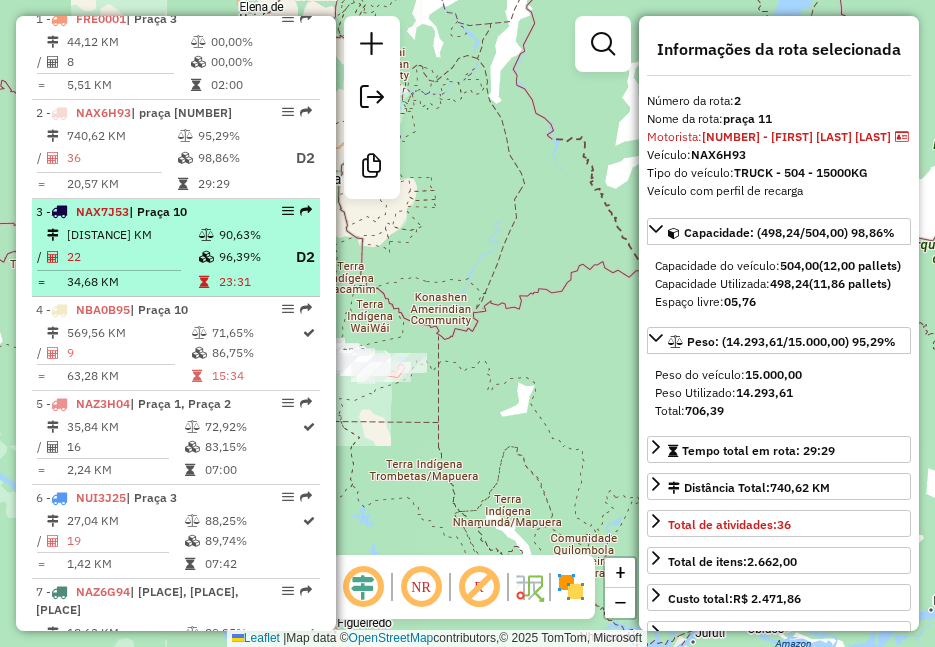 click on "762,98 KM" at bounding box center [132, 235] 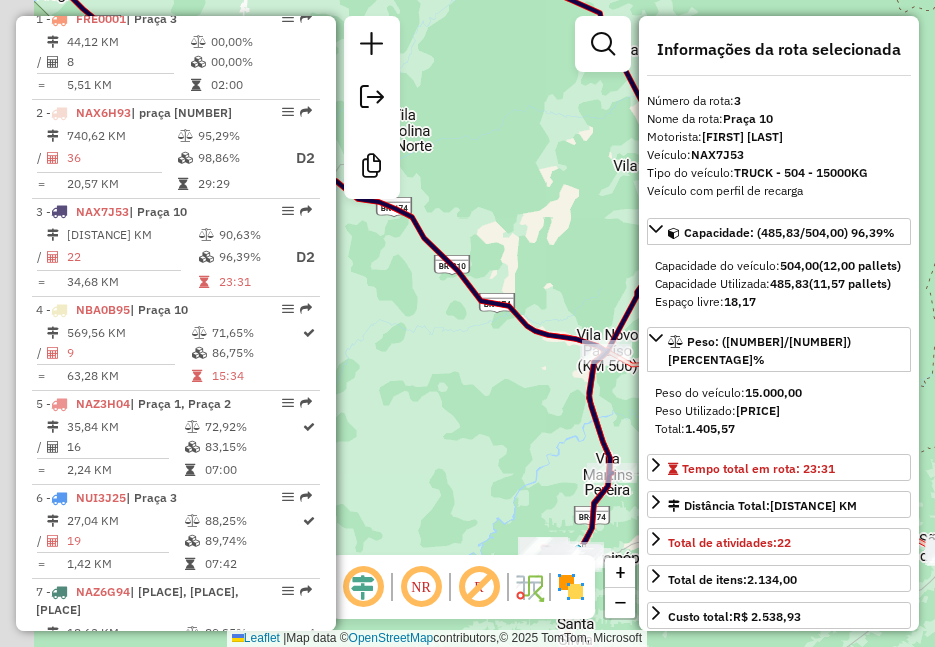 drag, startPoint x: 504, startPoint y: 291, endPoint x: 663, endPoint y: 297, distance: 159.11317 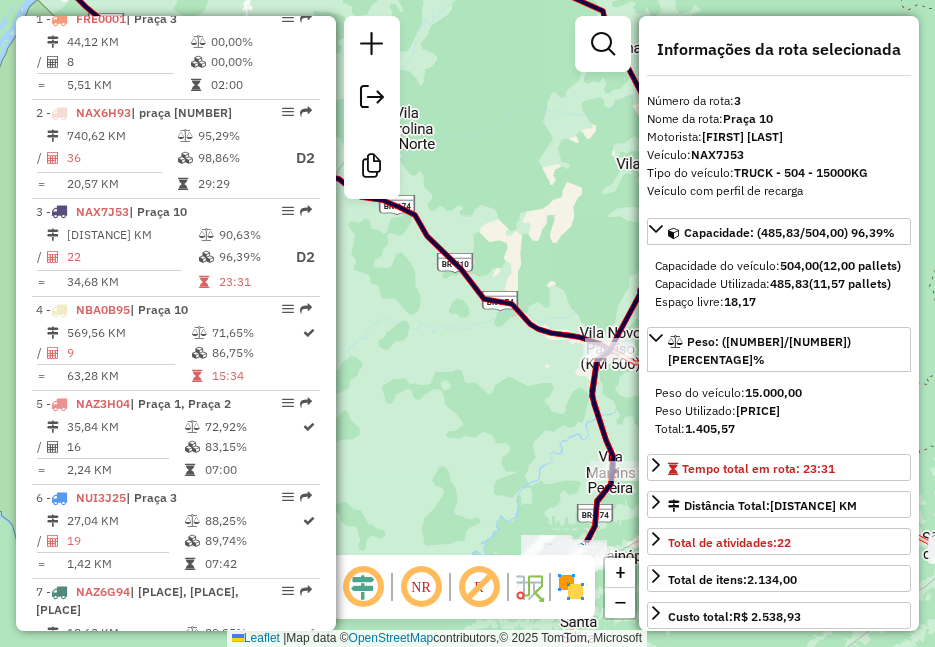 drag, startPoint x: 510, startPoint y: 120, endPoint x: 664, endPoint y: 239, distance: 194.62015 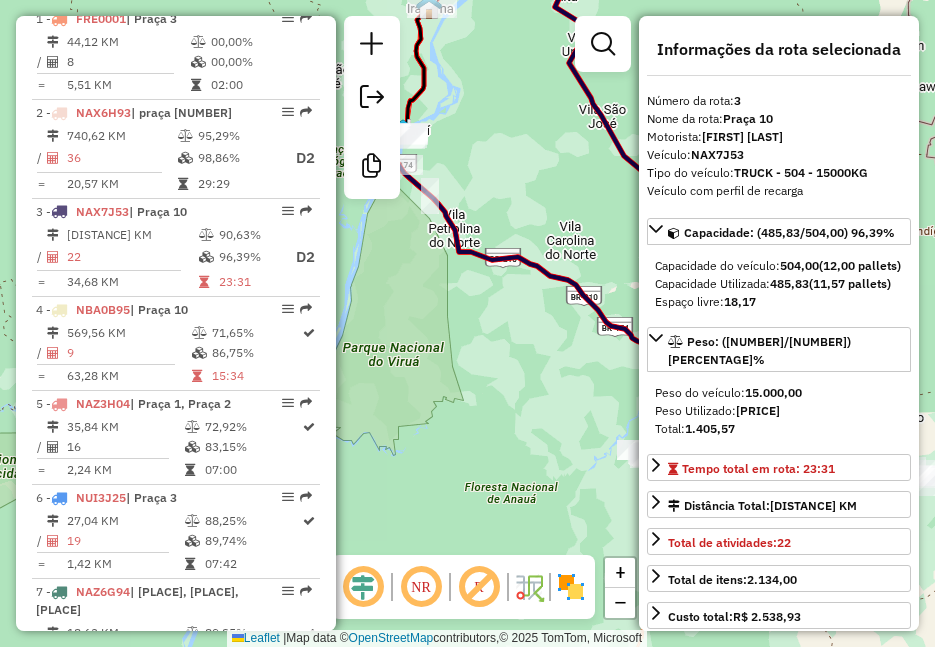 drag, startPoint x: 476, startPoint y: 146, endPoint x: 546, endPoint y: 198, distance: 87.20092 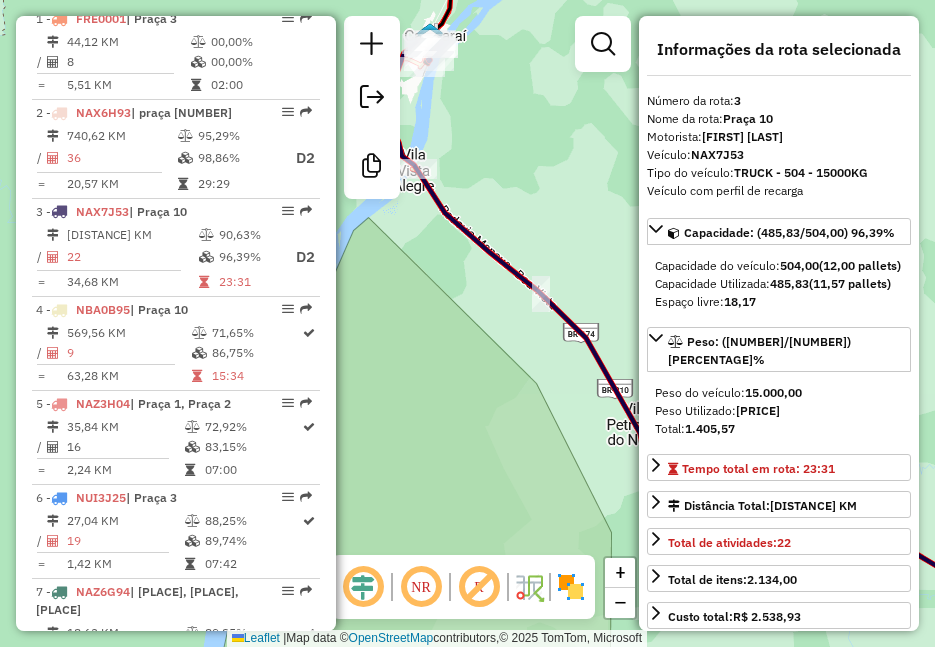 drag, startPoint x: 480, startPoint y: 81, endPoint x: 535, endPoint y: 173, distance: 107.18675 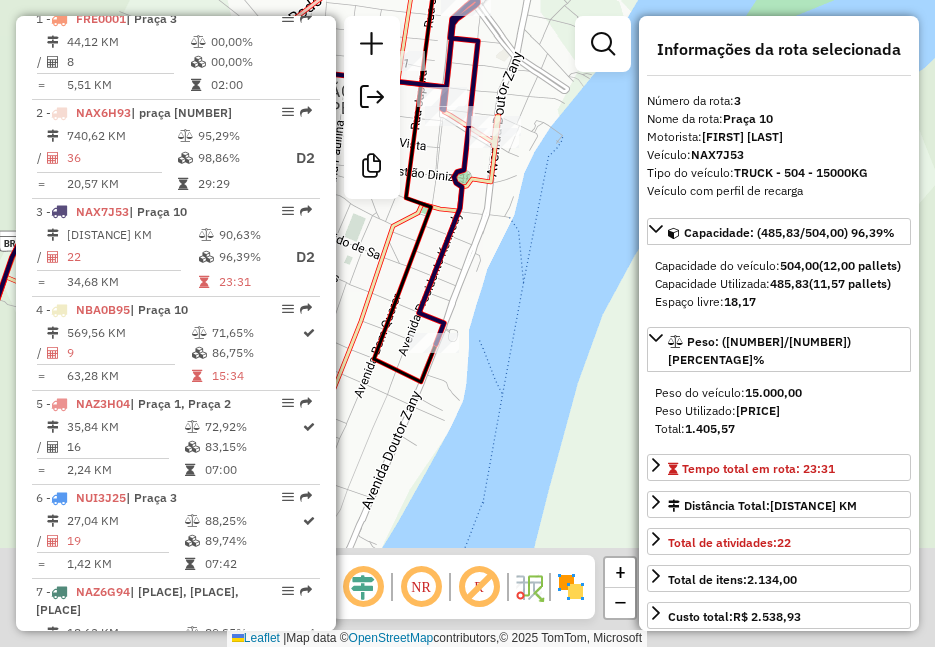 drag, startPoint x: 550, startPoint y: 378, endPoint x: 509, endPoint y: 215, distance: 168.07736 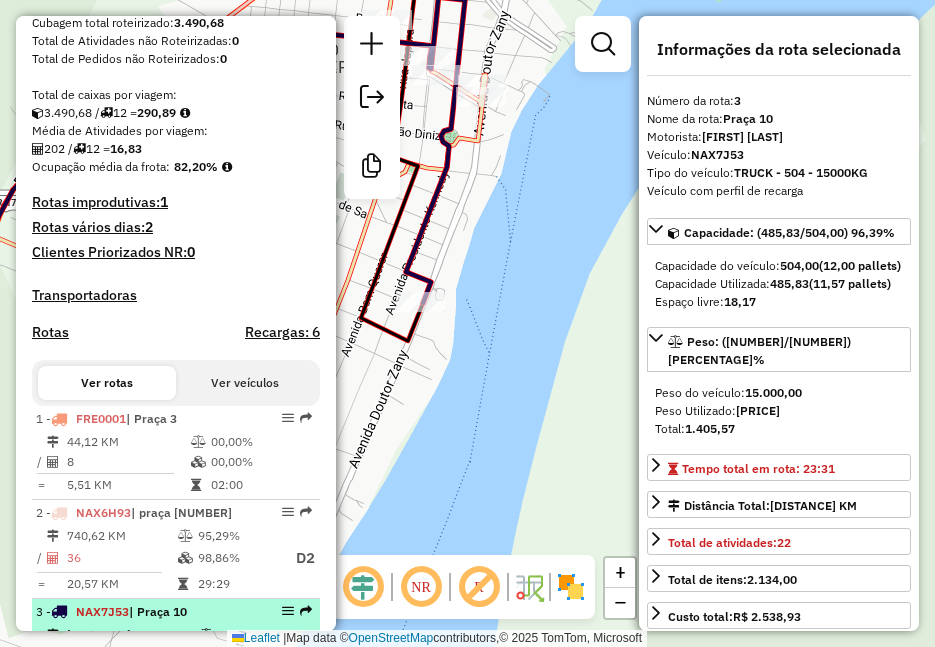 scroll, scrollTop: 741, scrollLeft: 0, axis: vertical 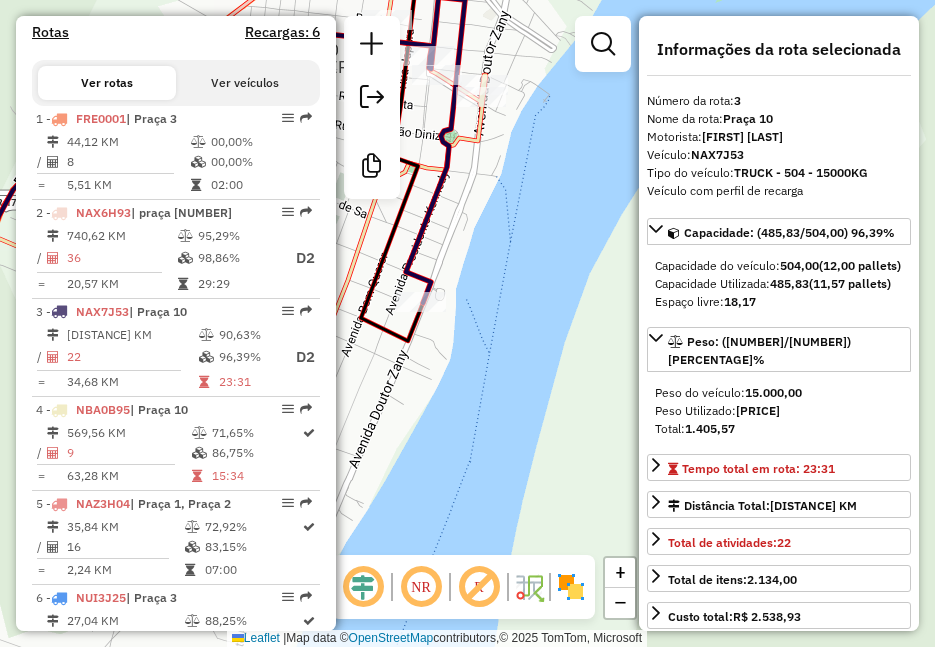 click on "Rotas  Recargas: 6" at bounding box center (176, 36) 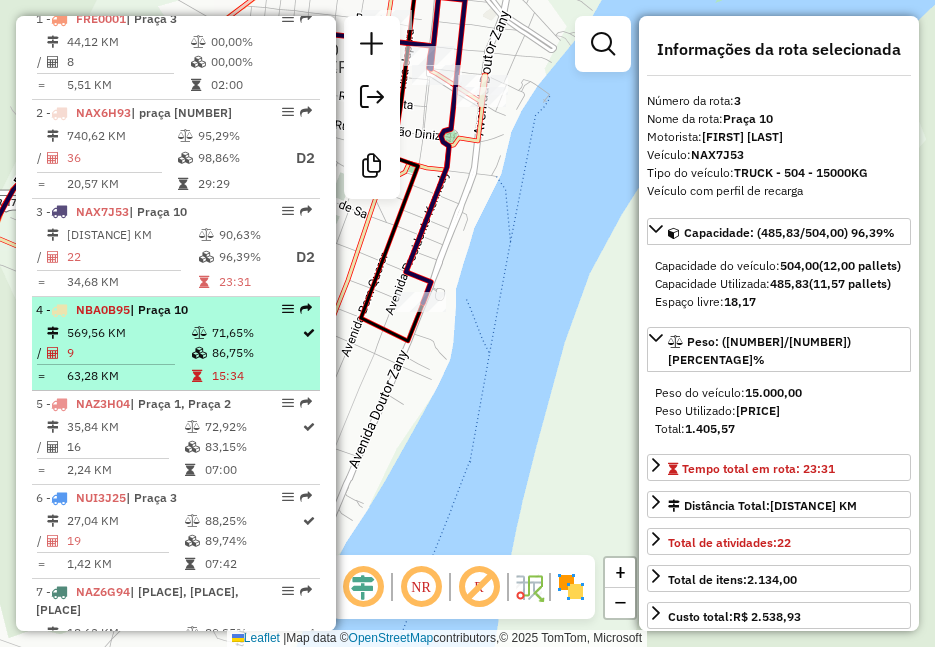 scroll, scrollTop: 941, scrollLeft: 0, axis: vertical 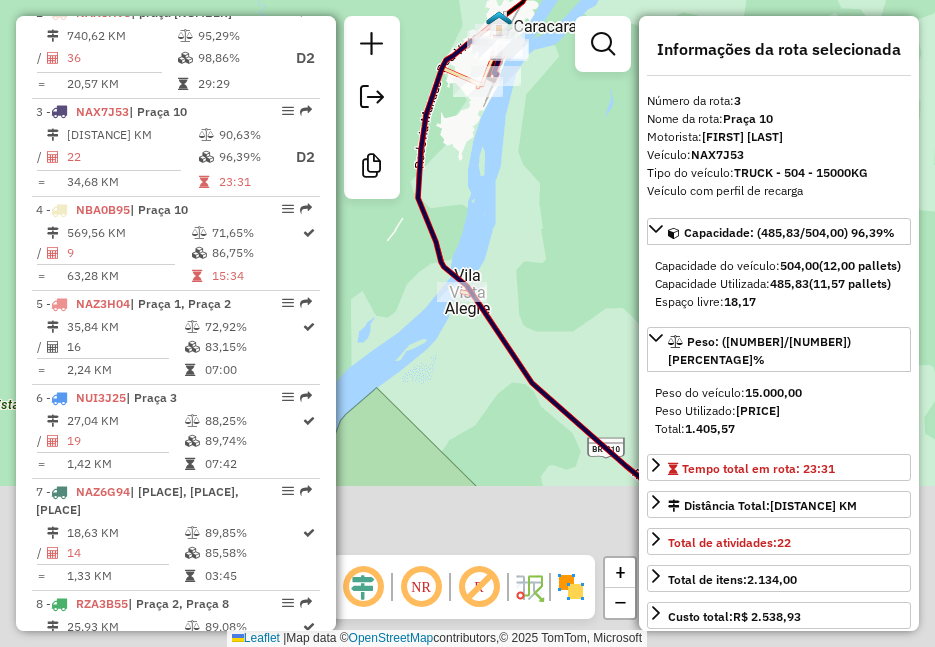 drag, startPoint x: 549, startPoint y: 396, endPoint x: 546, endPoint y: 92, distance: 304.0148 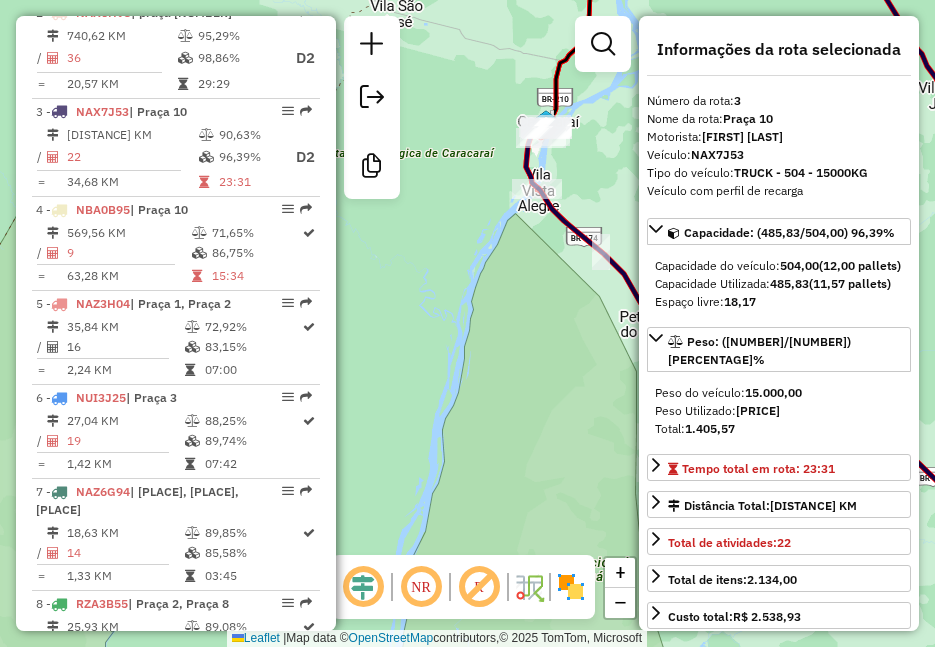 drag, startPoint x: 589, startPoint y: 308, endPoint x: 407, endPoint y: 164, distance: 232.07758 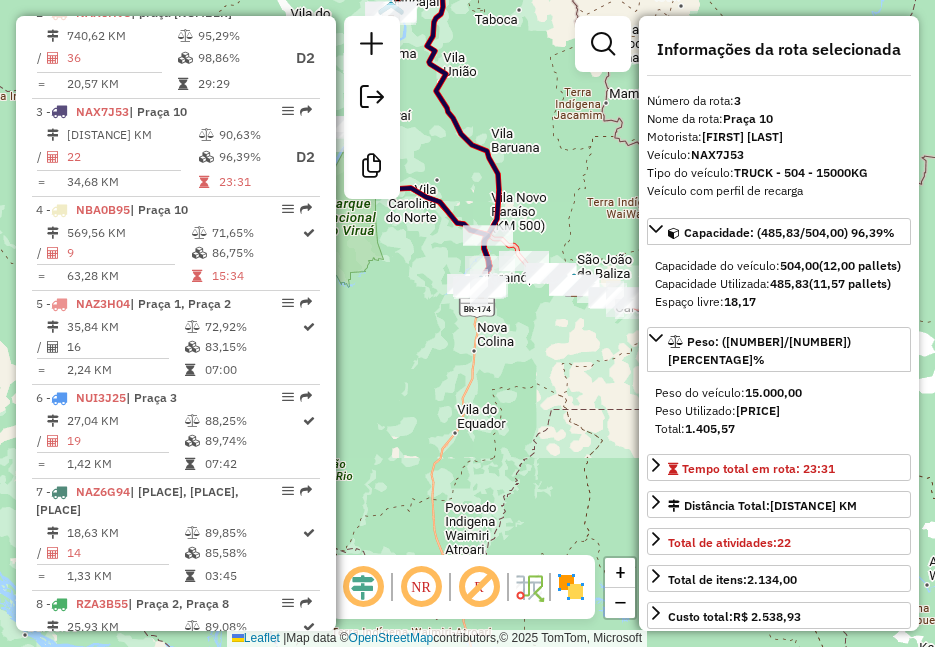 drag, startPoint x: 587, startPoint y: 353, endPoint x: 433, endPoint y: 300, distance: 162.86497 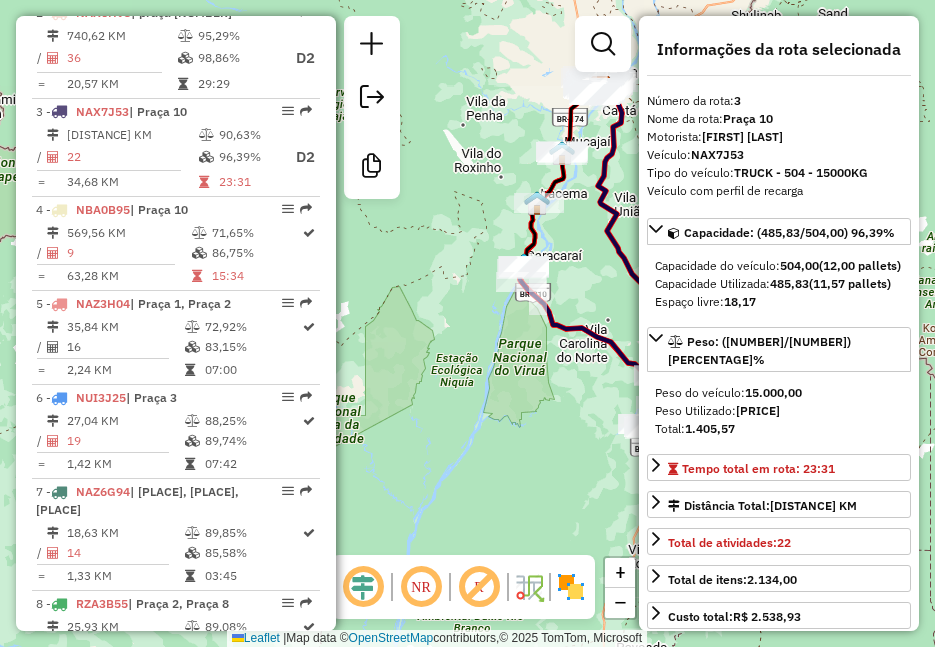 drag, startPoint x: 498, startPoint y: 135, endPoint x: 666, endPoint y: 268, distance: 214.2732 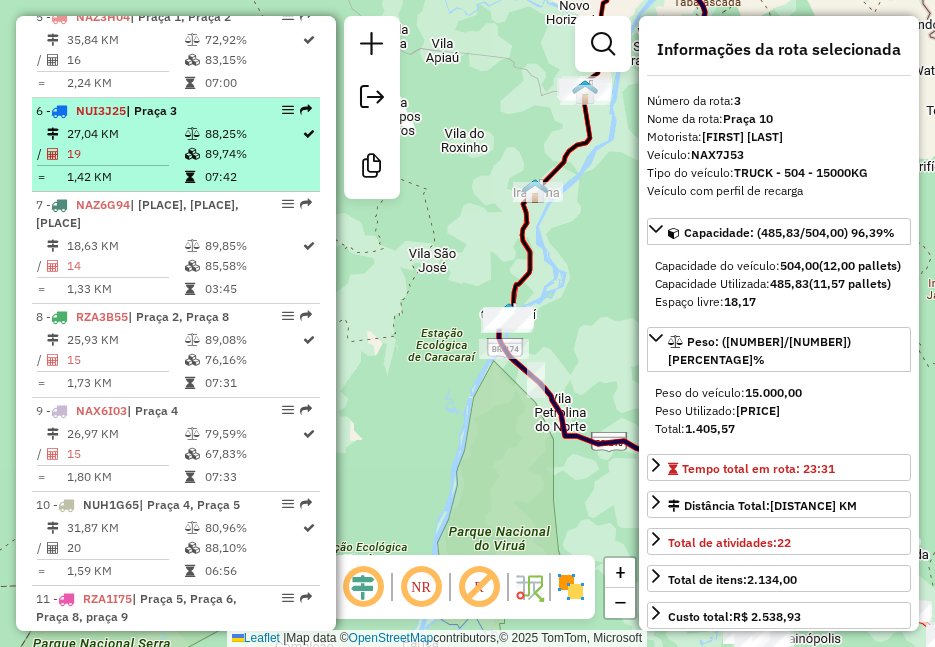 scroll, scrollTop: 1441, scrollLeft: 0, axis: vertical 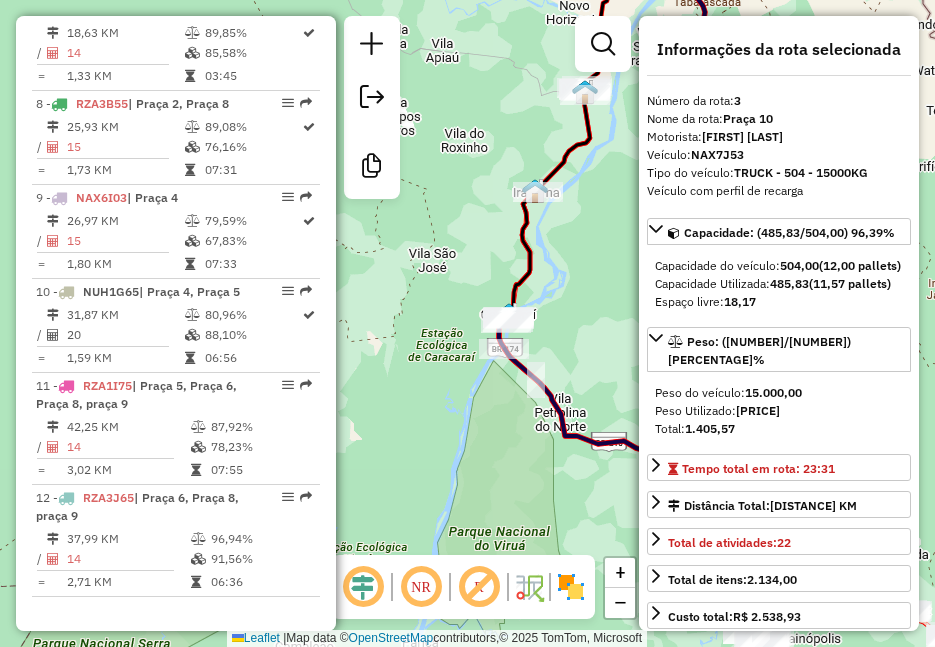 click on "Janela de atendimento Grade de atendimento Capacidade Transportadoras Veículos Cliente Pedidos  Rotas Selecione os dias de semana para filtrar as janelas de atendimento  Seg   Ter   Qua   Qui   Sex   Sáb   Dom  Informe o período da janela de atendimento: De: Até:  Filtrar exatamente a janela do cliente  Considerar janela de atendimento padrão  Selecione os dias de semana para filtrar as grades de atendimento  Seg   Ter   Qua   Qui   Sex   Sáb   Dom   Considerar clientes sem dia de atendimento cadastrado  Clientes fora do dia de atendimento selecionado Filtrar as atividades entre os valores definidos abaixo:  Peso mínimo:   Peso máximo:   Cubagem mínima:   Cubagem máxima:   De:   Até:  Filtrar as atividades entre o tempo de atendimento definido abaixo:  De:   Até:   Considerar capacidade total dos clientes não roteirizados Transportadora: Selecione um ou mais itens Tipo de veículo: Selecione um ou mais itens Veículo: Selecione um ou mais itens Motorista: Selecione um ou mais itens Nome: Rótulo:" 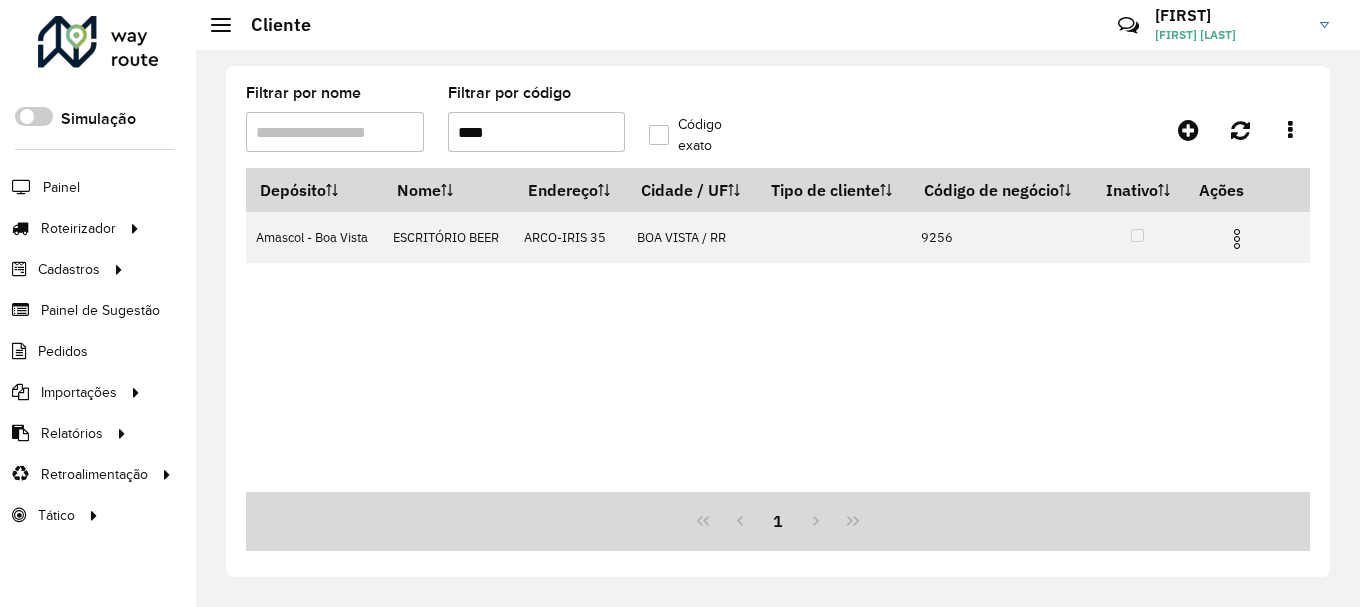 scroll, scrollTop: 0, scrollLeft: 0, axis: both 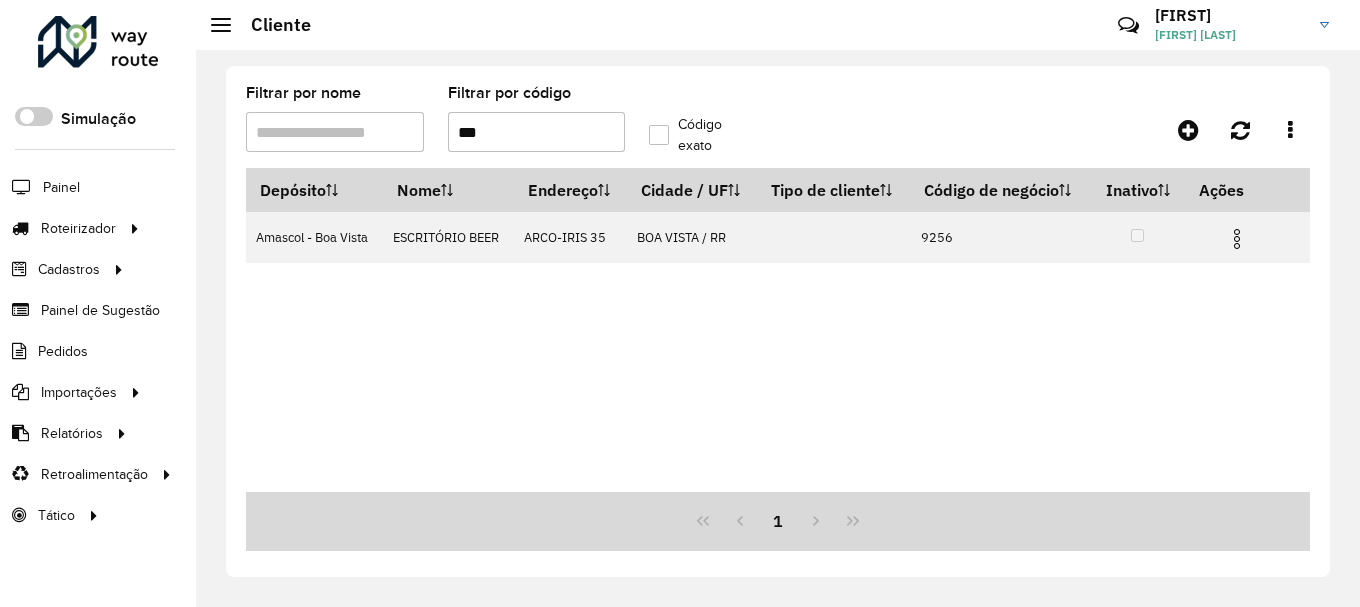 type on "****" 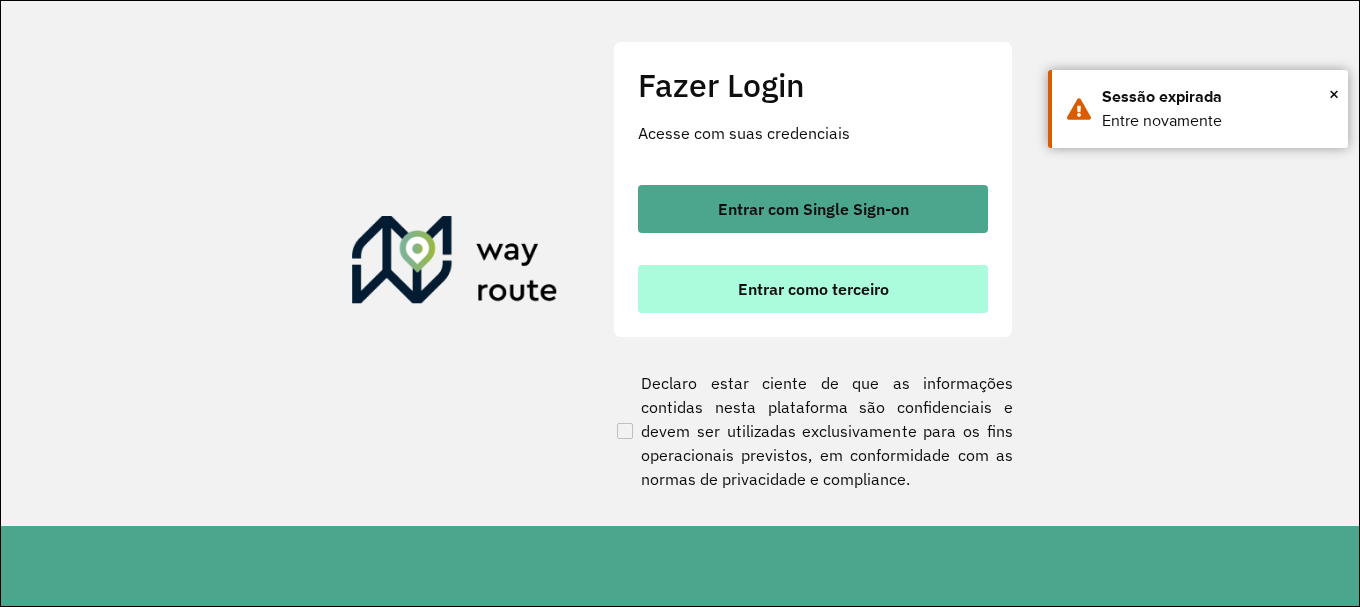 click on "Entrar como terceiro" at bounding box center (813, 289) 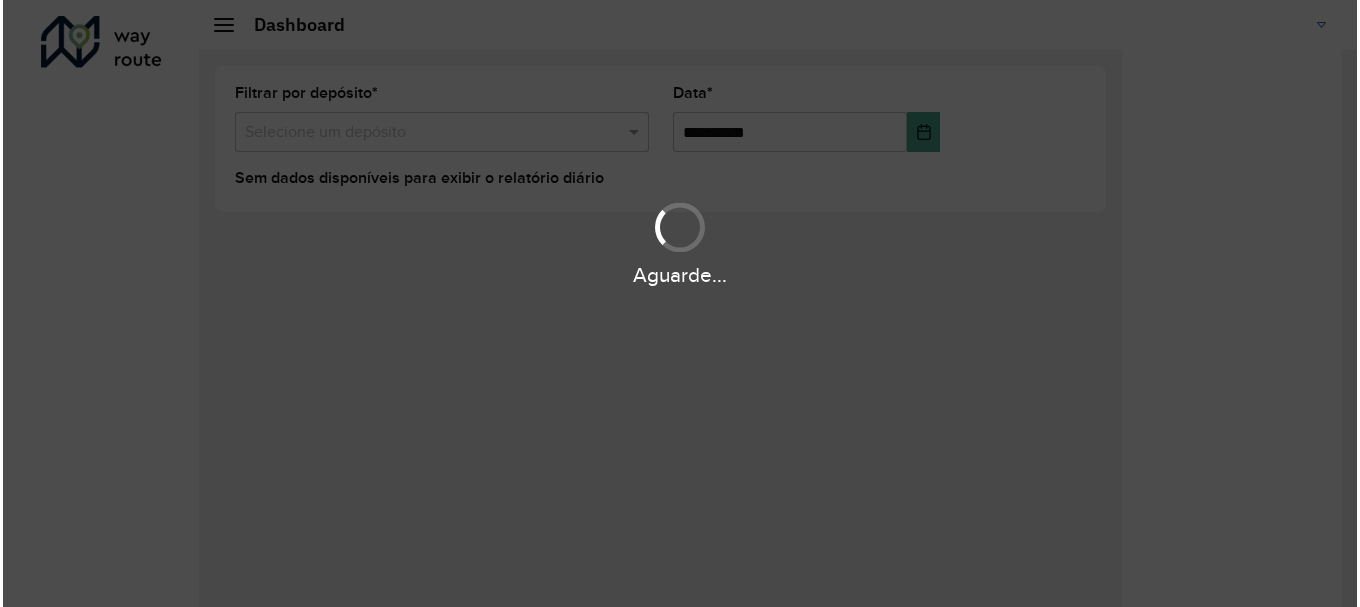 scroll, scrollTop: 0, scrollLeft: 0, axis: both 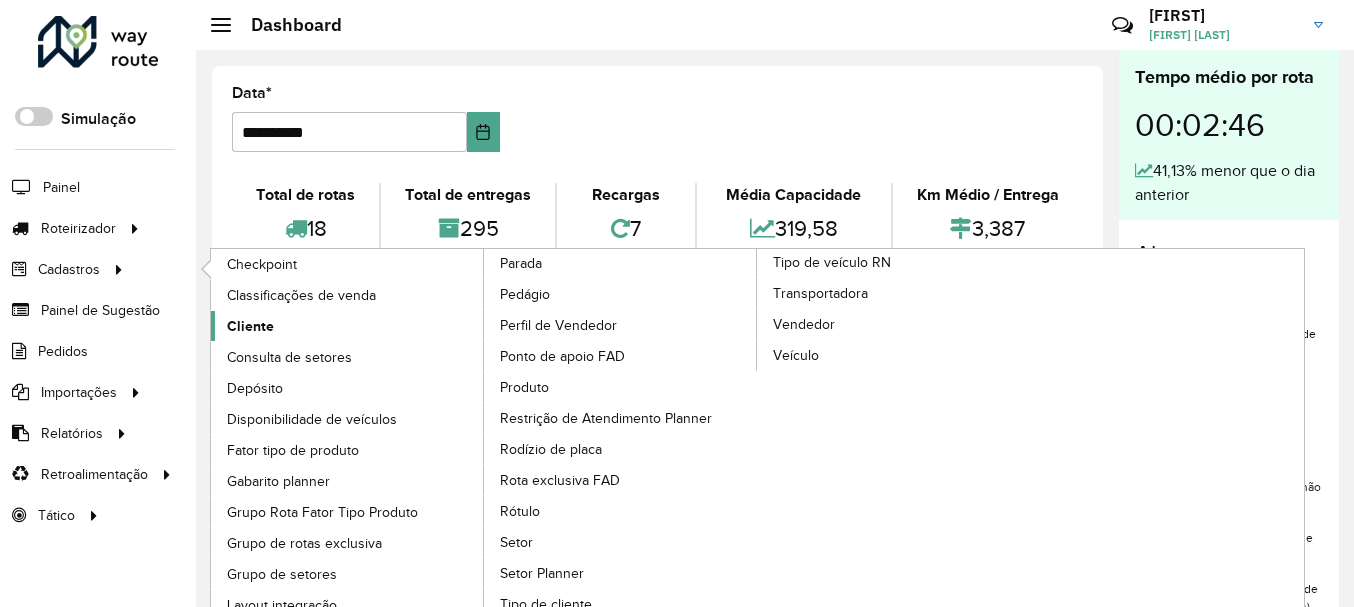 click on "Cliente" 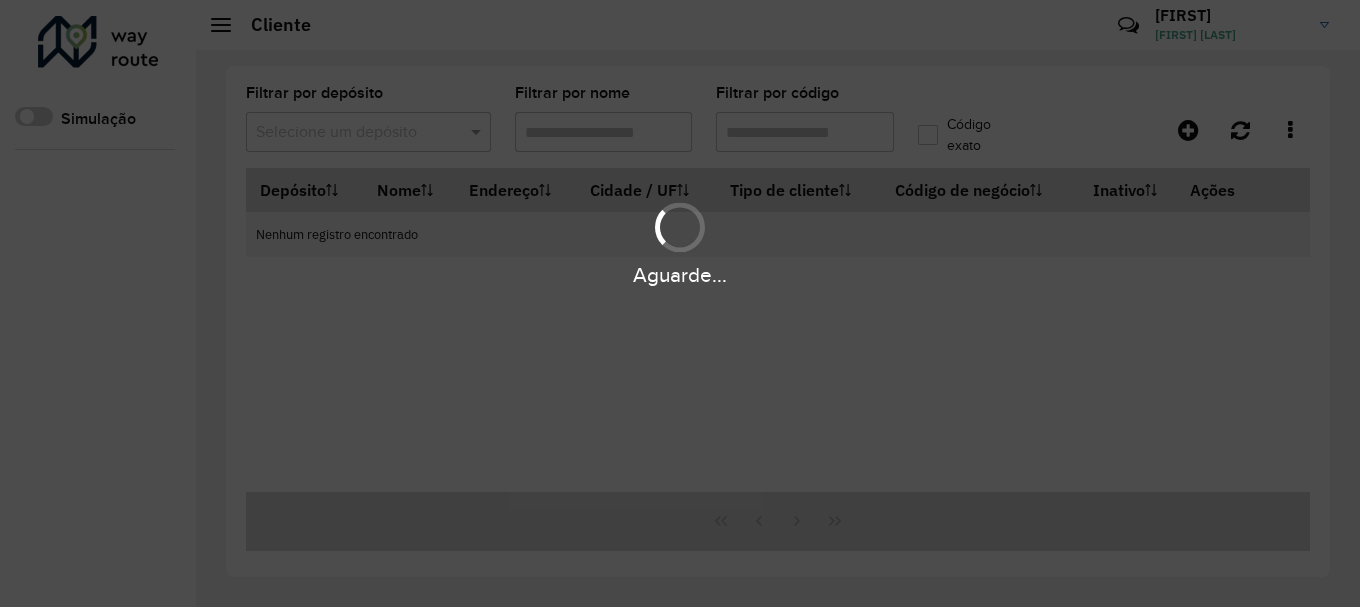 type on "****" 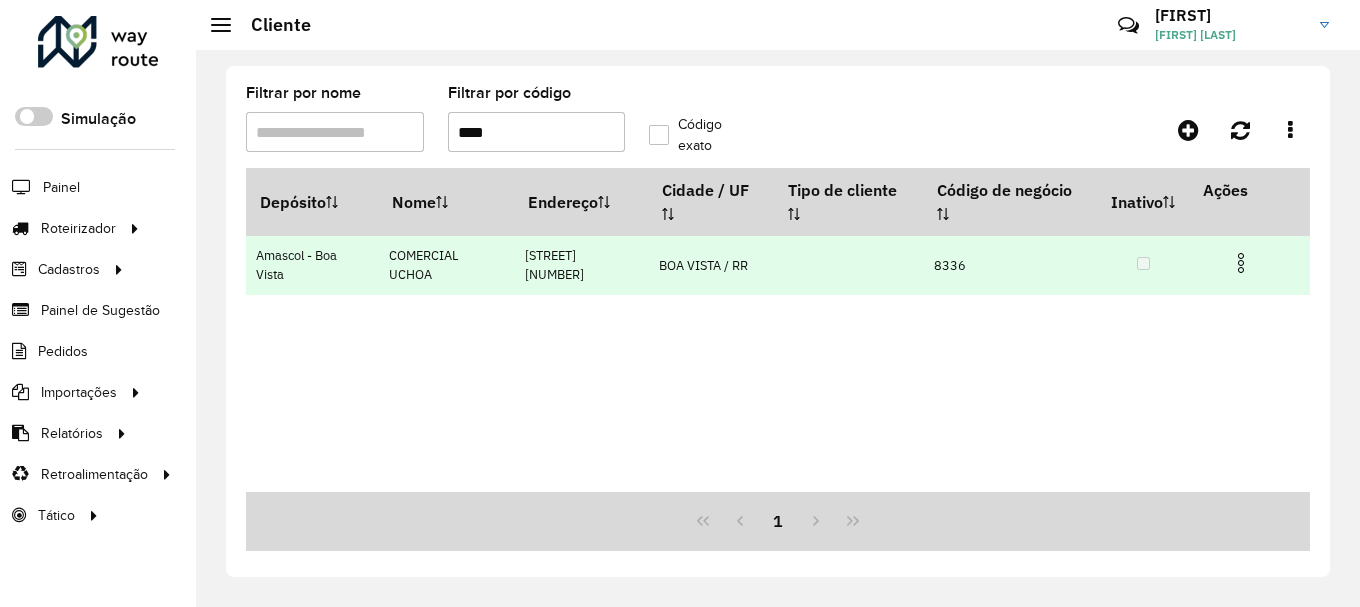 click at bounding box center (1241, 263) 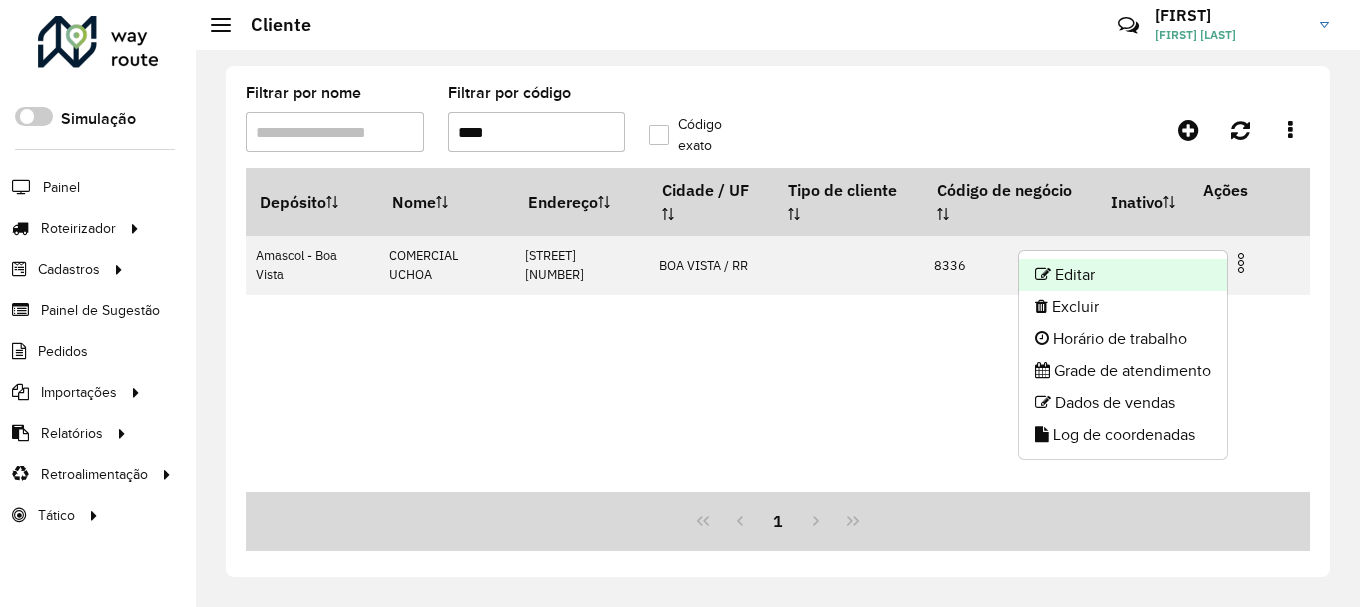click on "Editar" 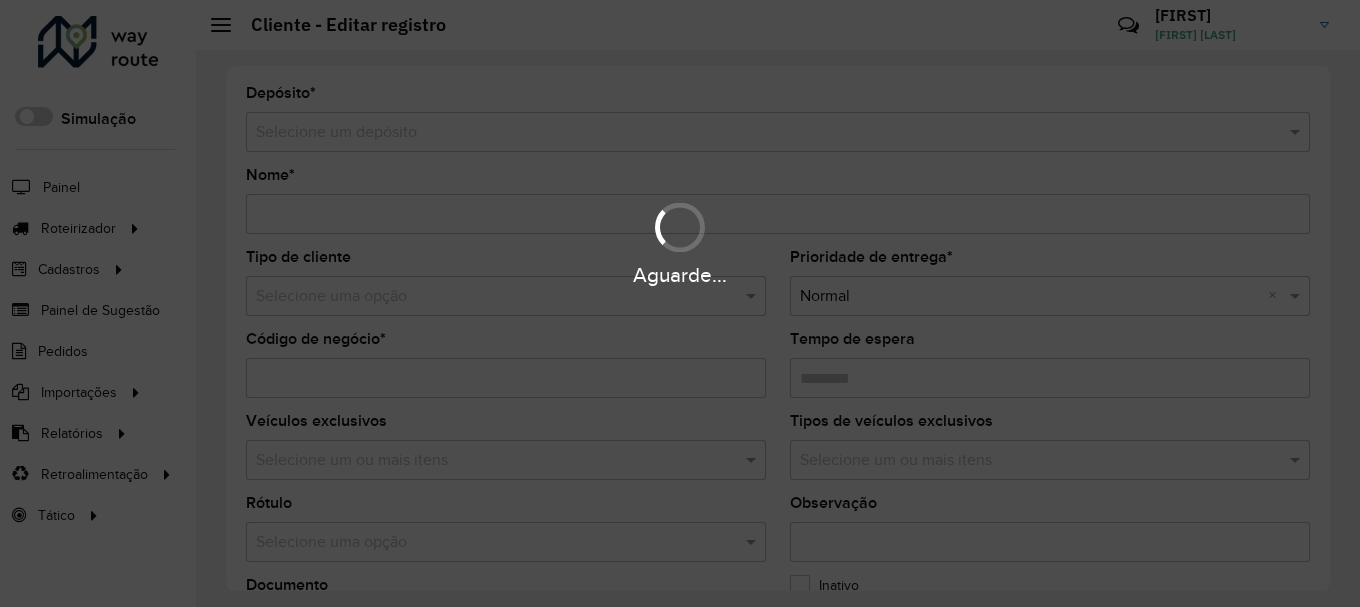 type on "**********" 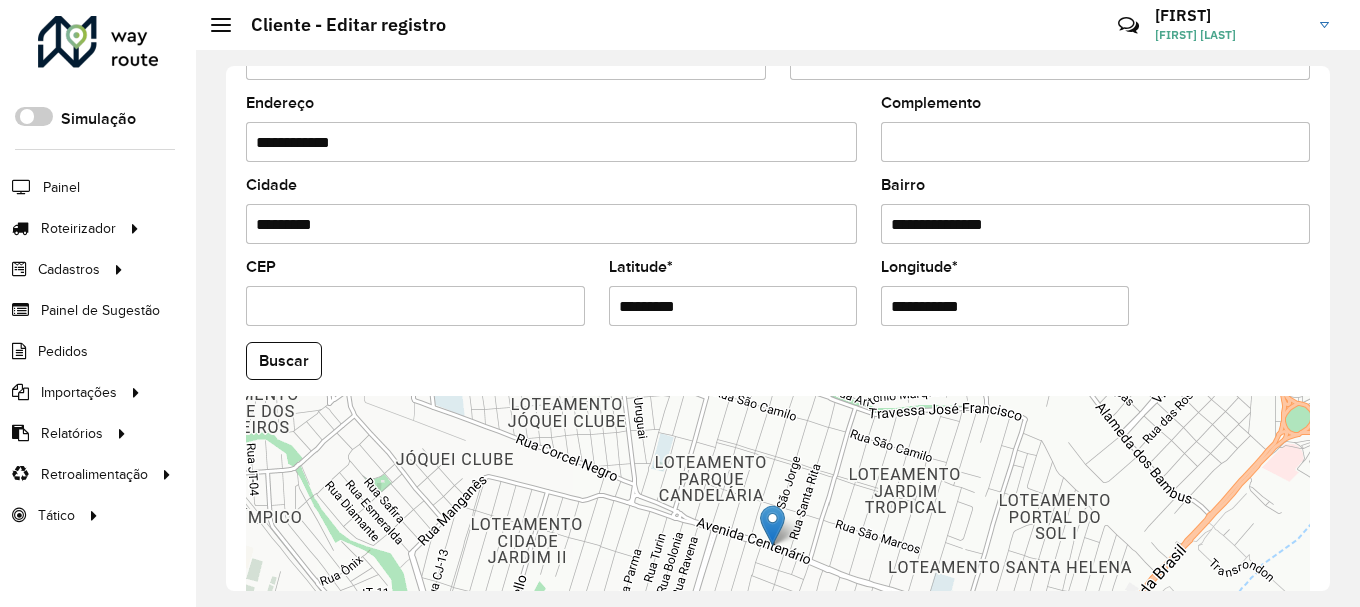 scroll, scrollTop: 881, scrollLeft: 0, axis: vertical 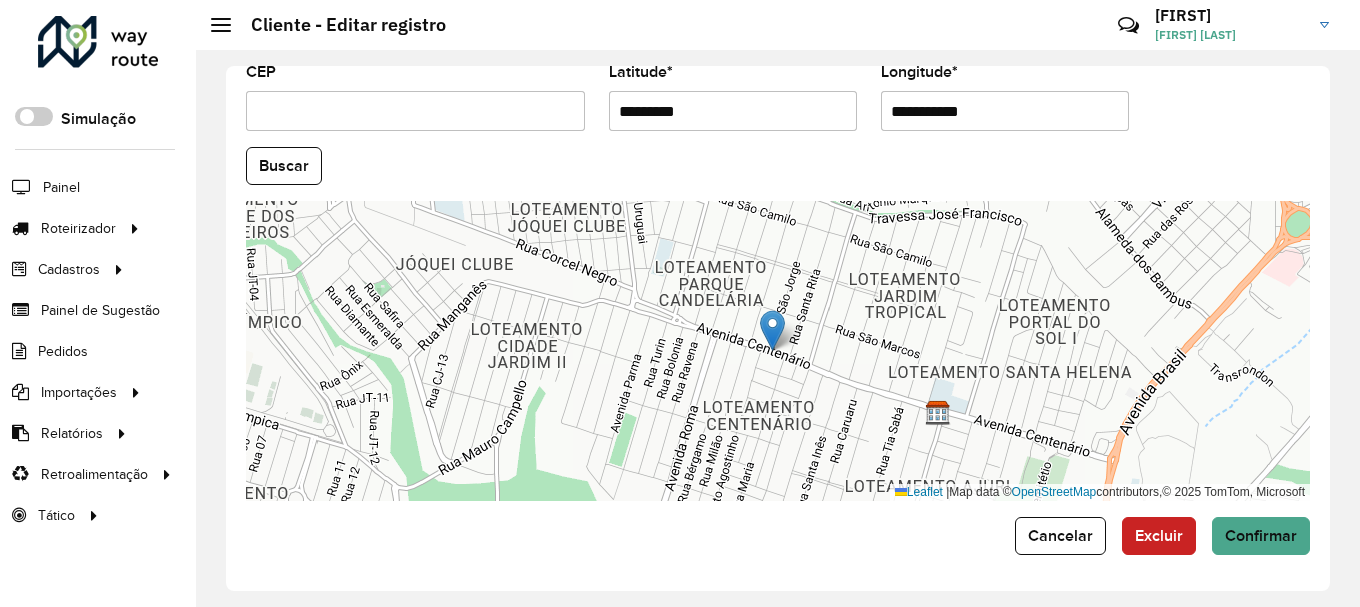 drag, startPoint x: 651, startPoint y: 111, endPoint x: 495, endPoint y: 143, distance: 159.24823 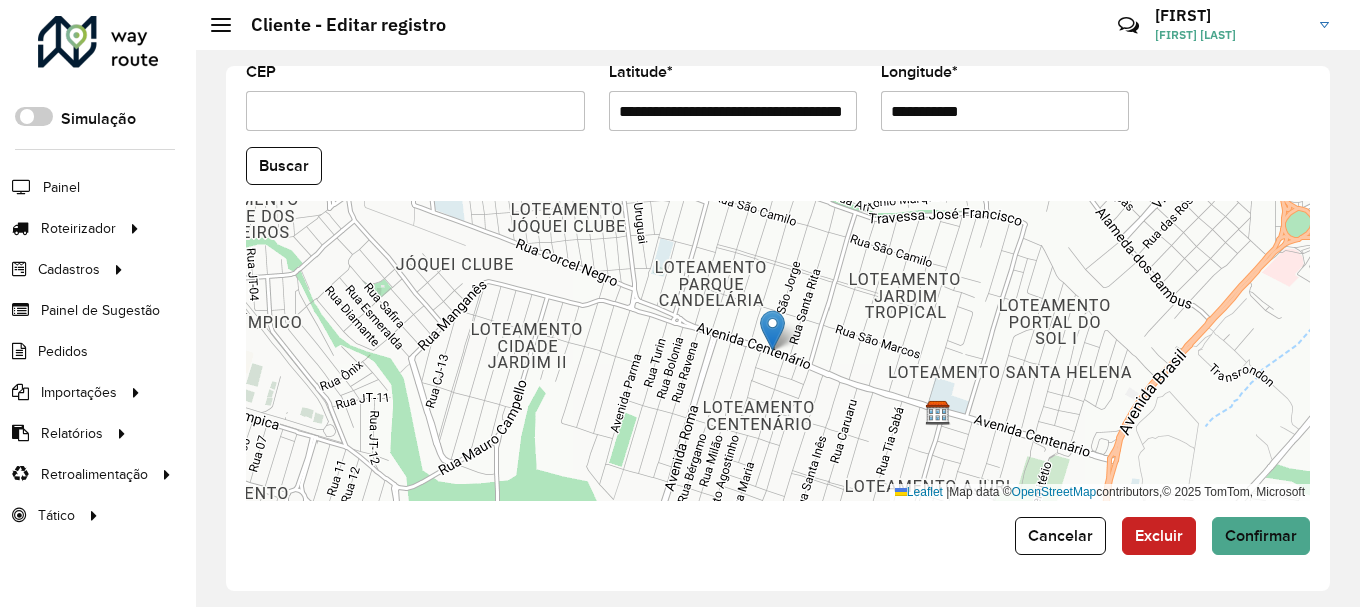 scroll, scrollTop: 0, scrollLeft: 87, axis: horizontal 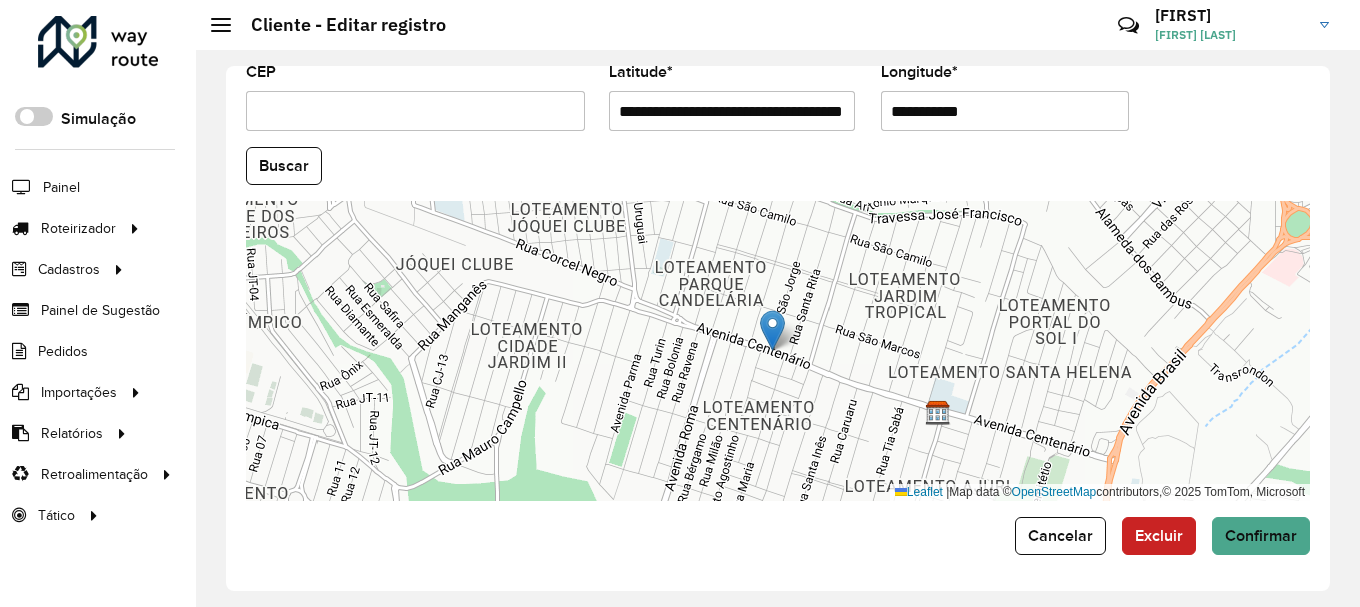 drag, startPoint x: 843, startPoint y: 101, endPoint x: 687, endPoint y: 120, distance: 157.15279 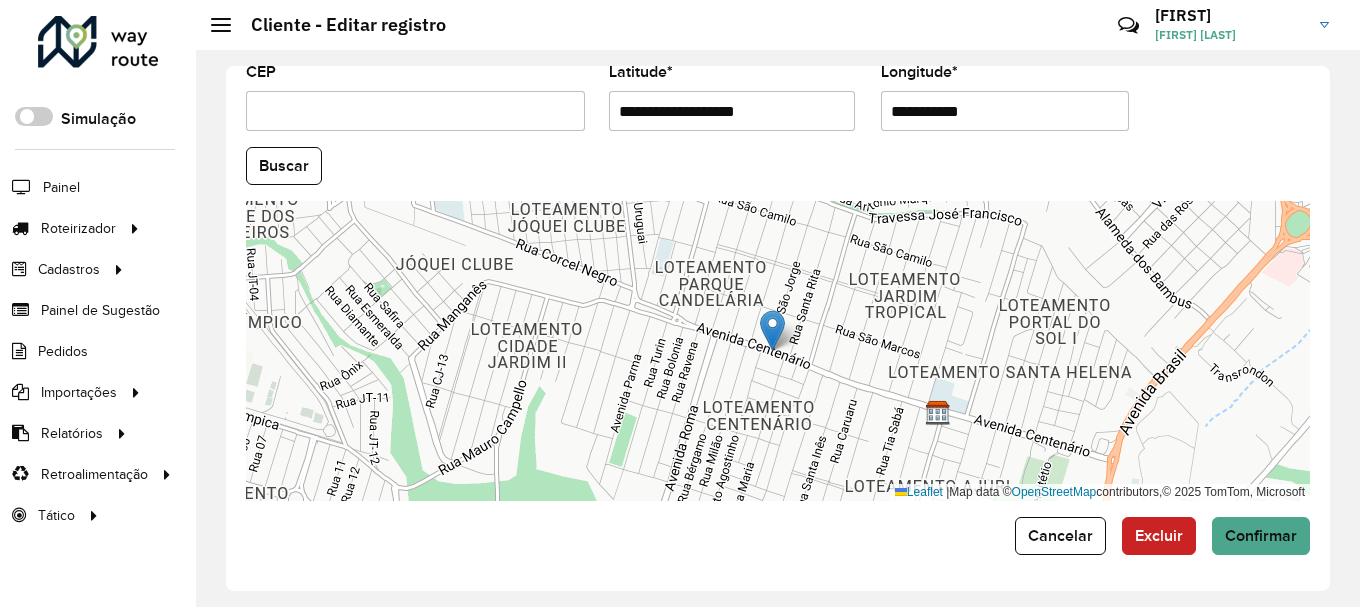 scroll, scrollTop: 0, scrollLeft: 0, axis: both 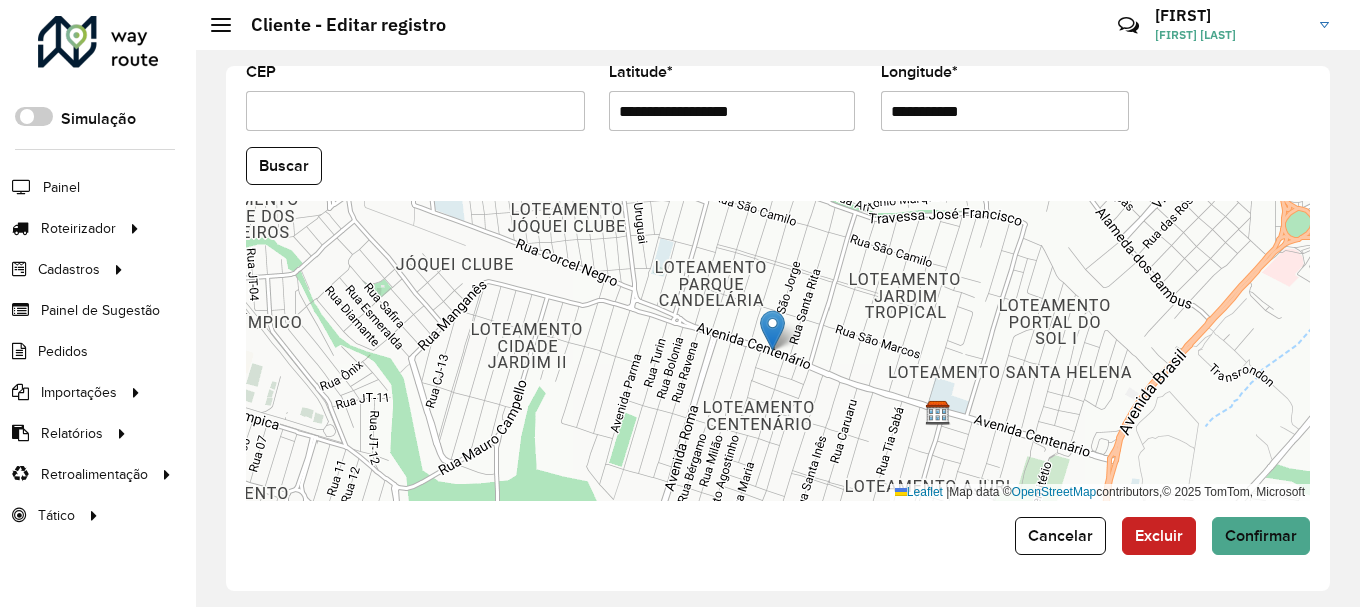 type on "**********" 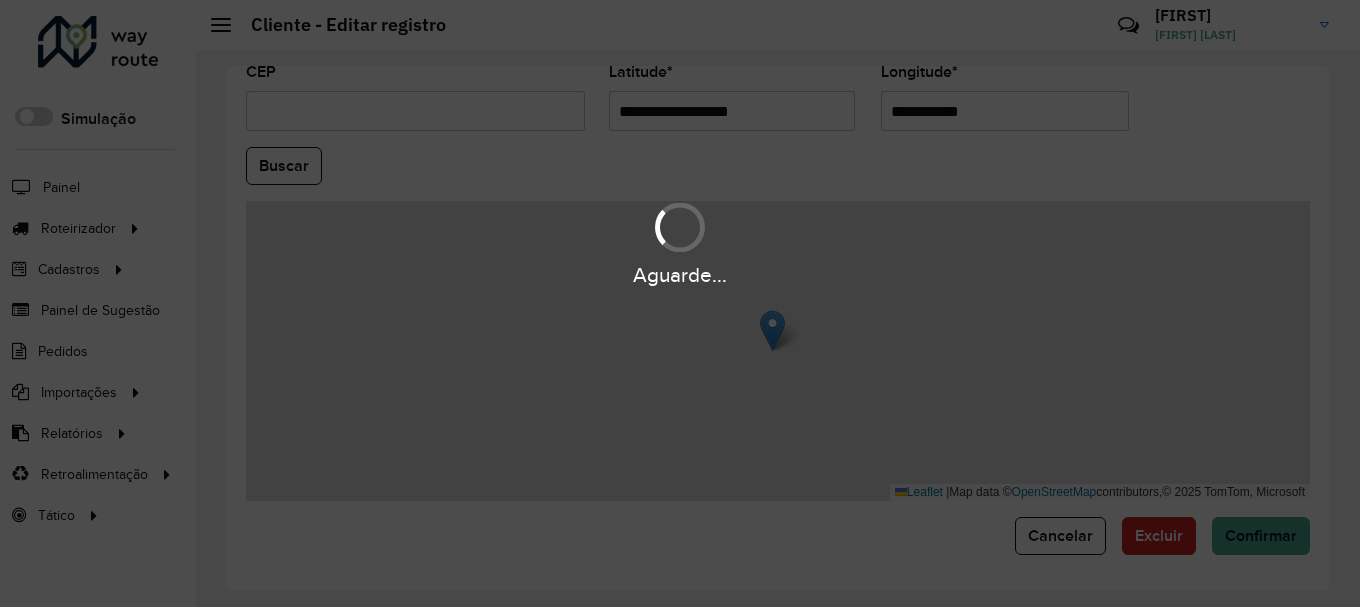 drag, startPoint x: 997, startPoint y: 114, endPoint x: 787, endPoint y: 90, distance: 211.36697 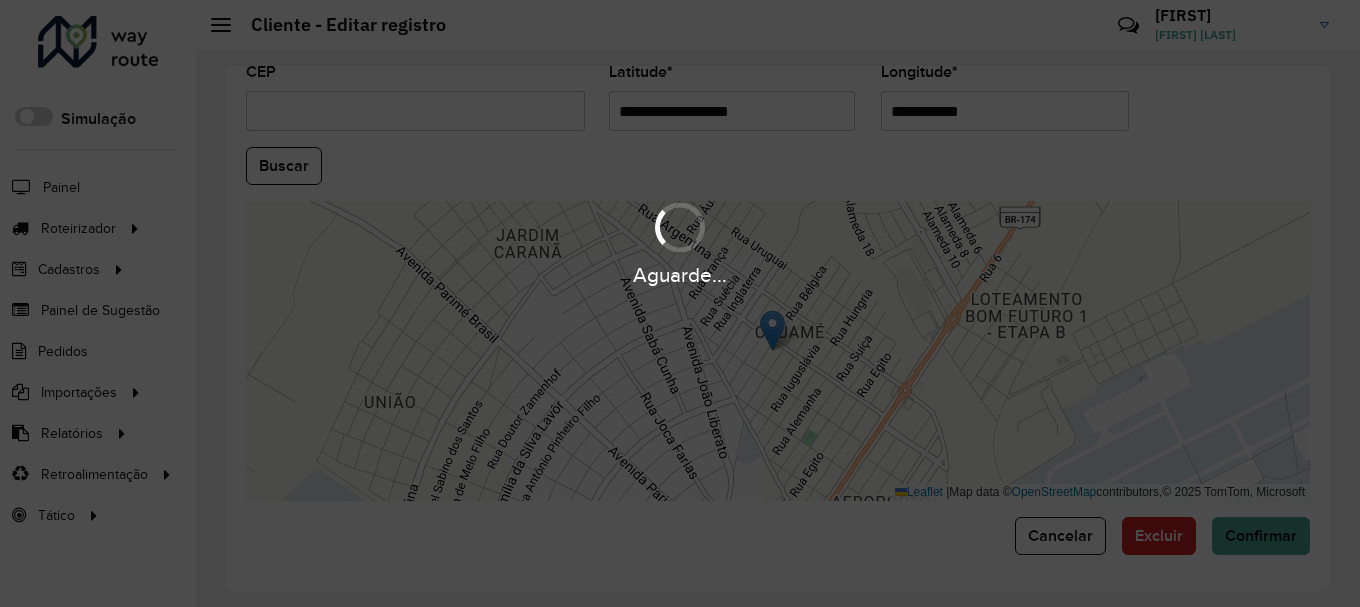 paste on "*******" 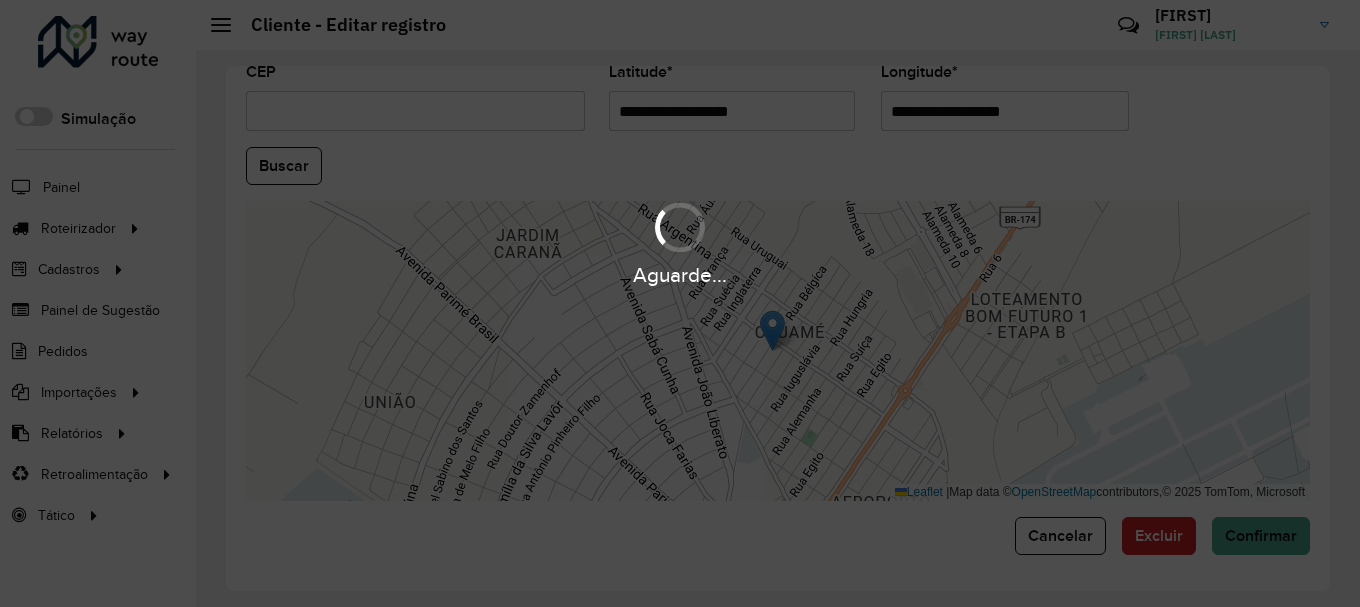 type on "**********" 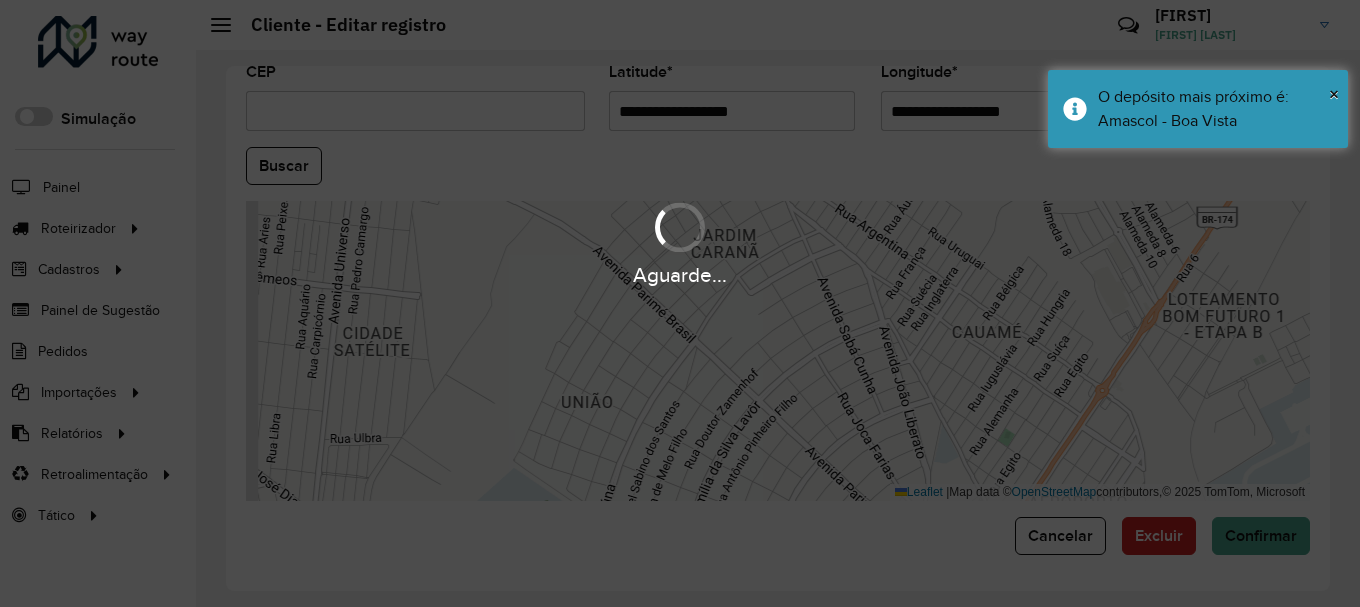 click on "Aguarde..." at bounding box center (680, 303) 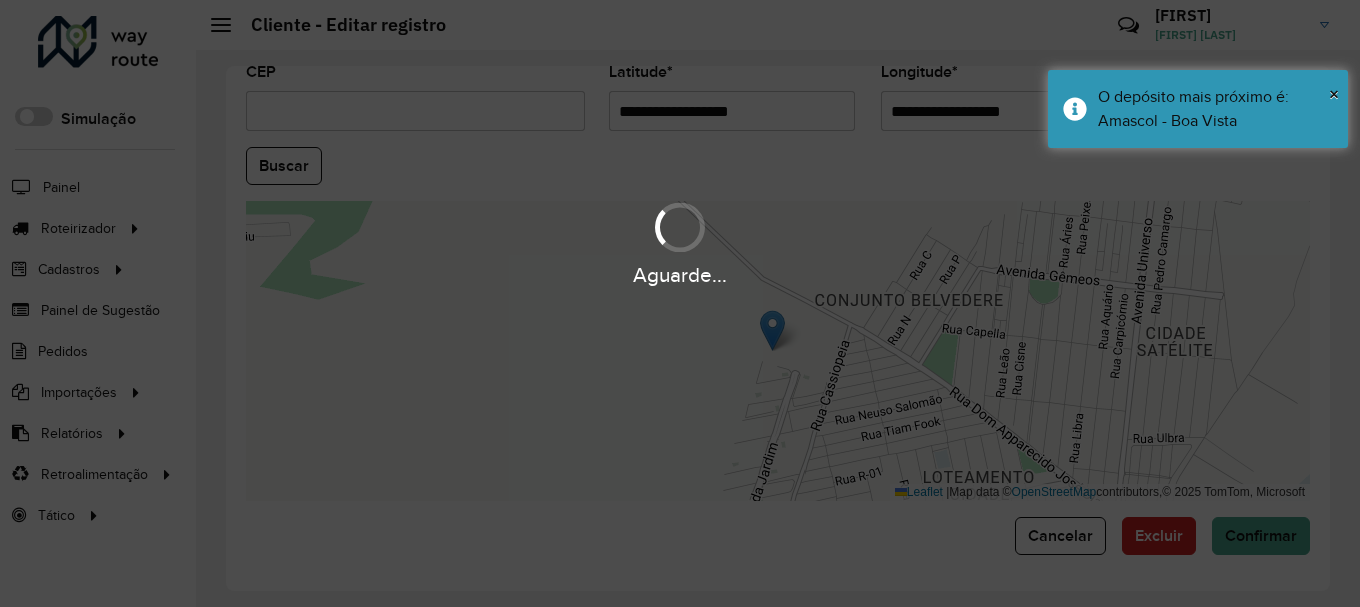 click on "Aguarde..." at bounding box center (680, 303) 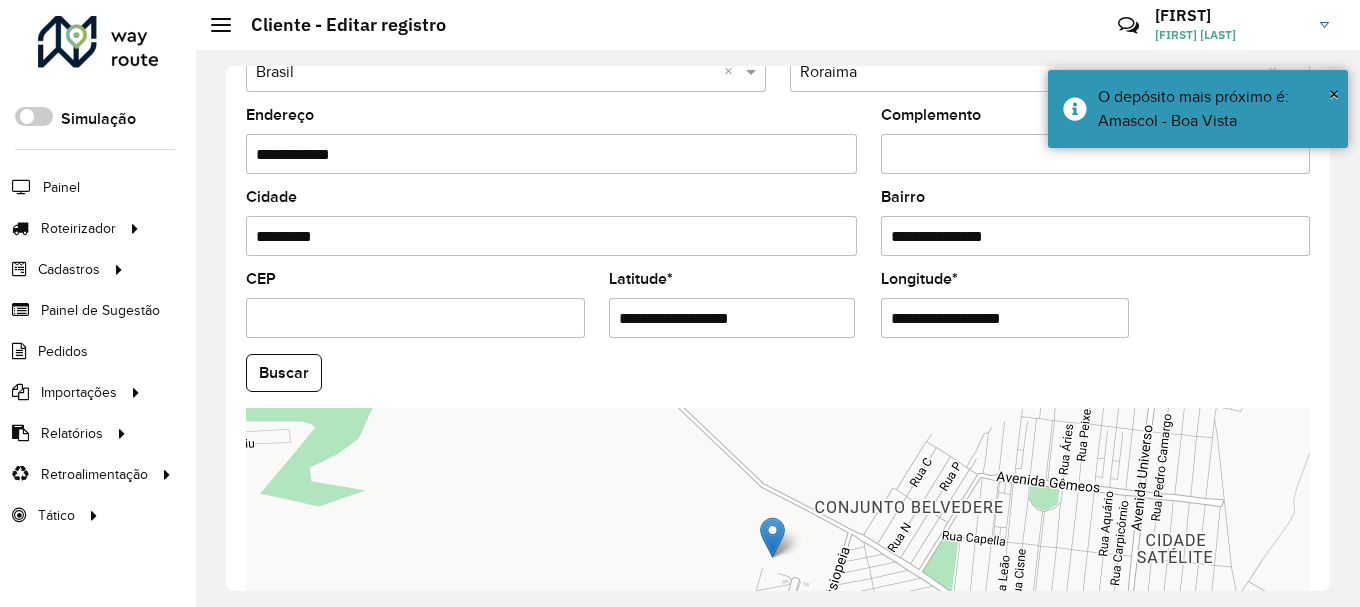 scroll, scrollTop: 881, scrollLeft: 0, axis: vertical 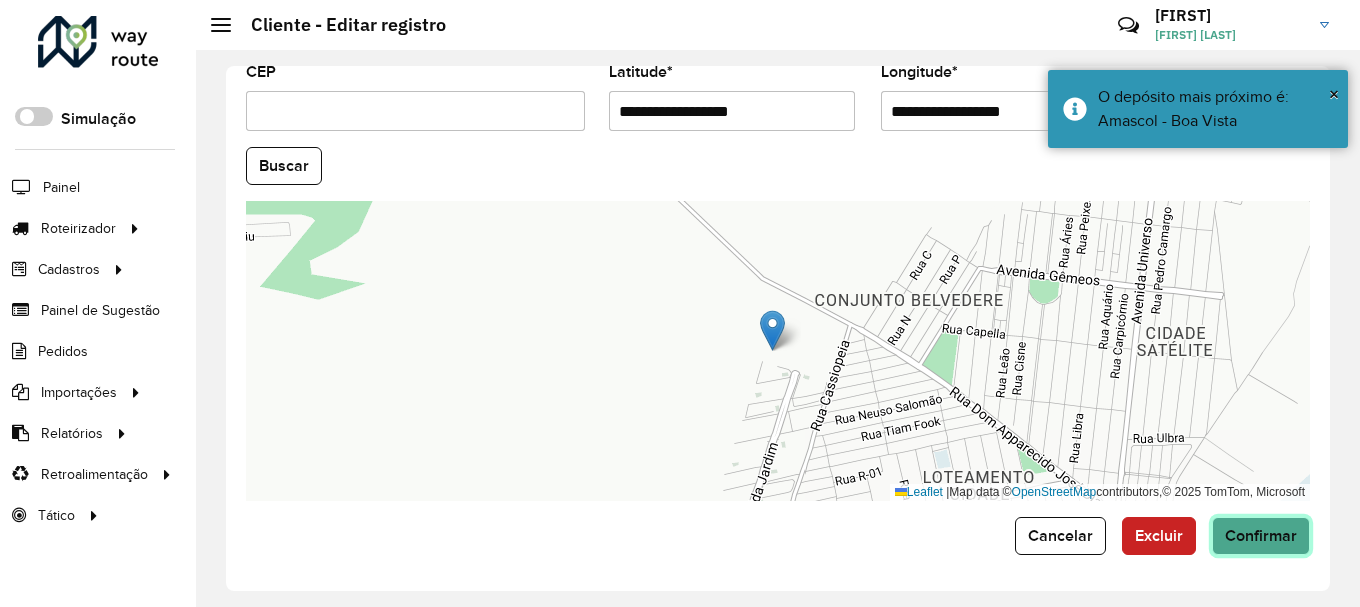 click on "Confirmar" 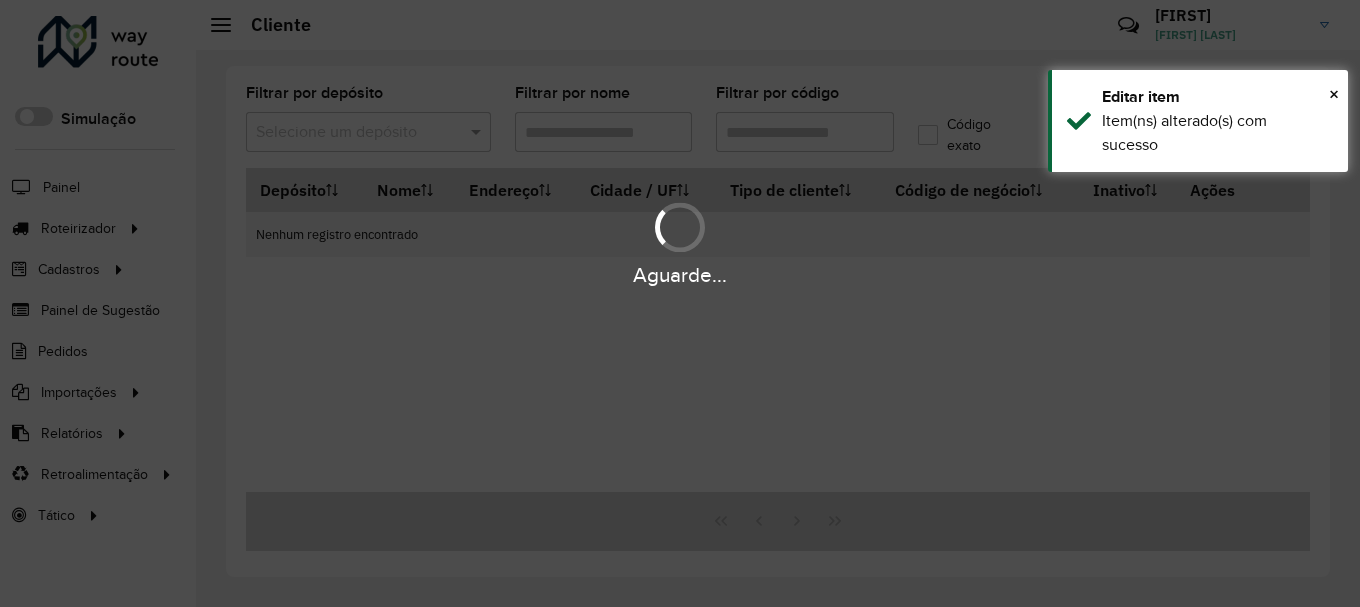 type on "****" 